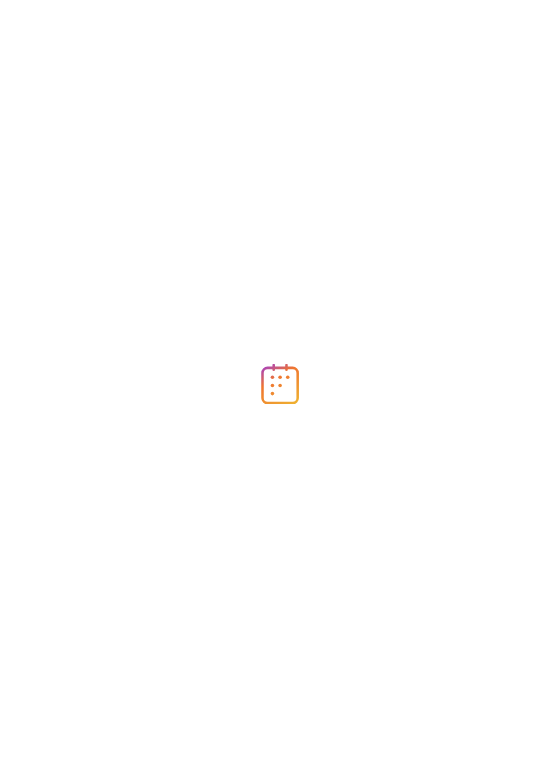 scroll, scrollTop: 0, scrollLeft: 0, axis: both 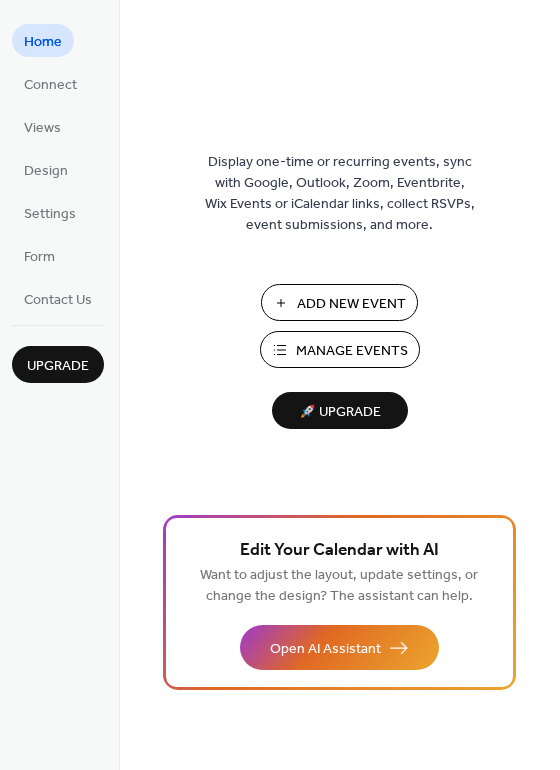 click on "Manage Events" at bounding box center [340, 349] 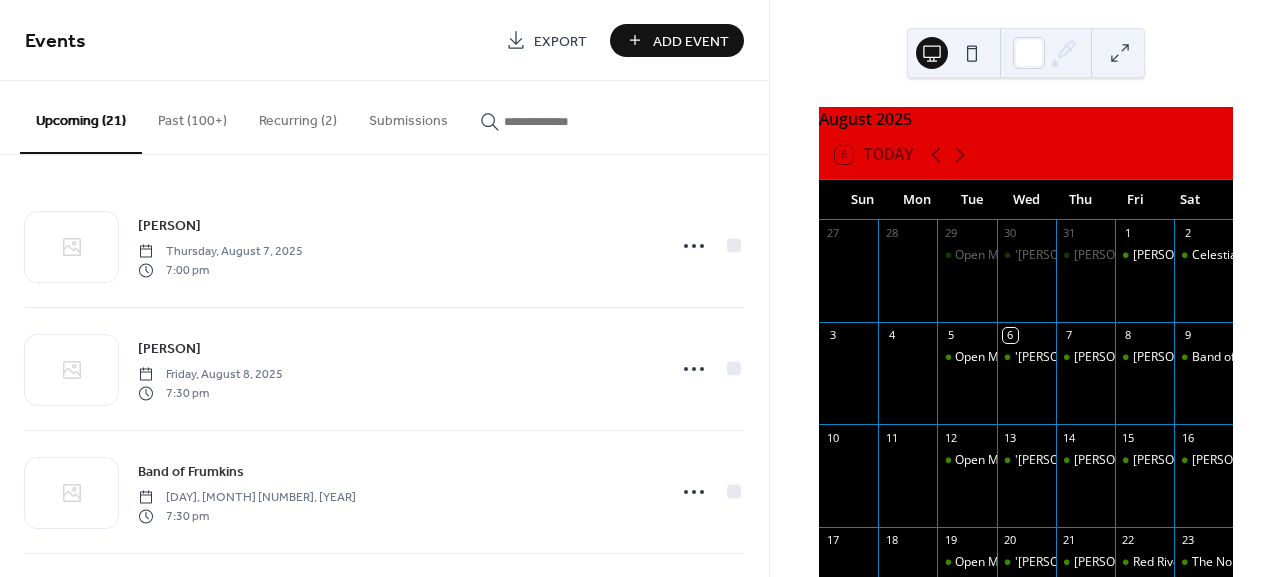 scroll, scrollTop: 0, scrollLeft: 0, axis: both 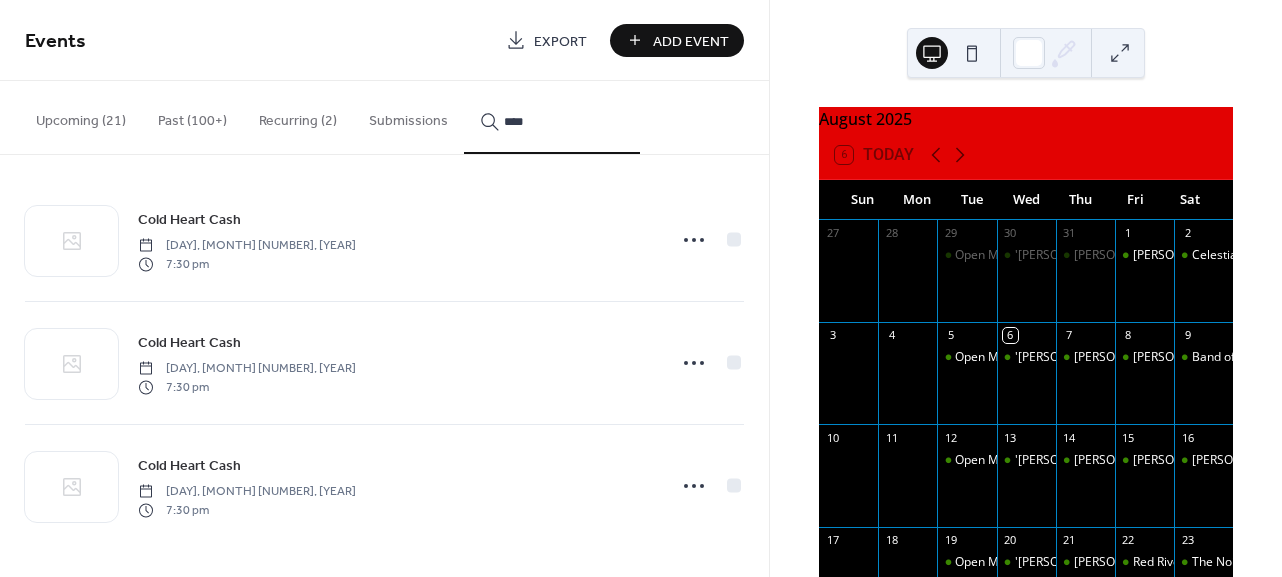 type on "****" 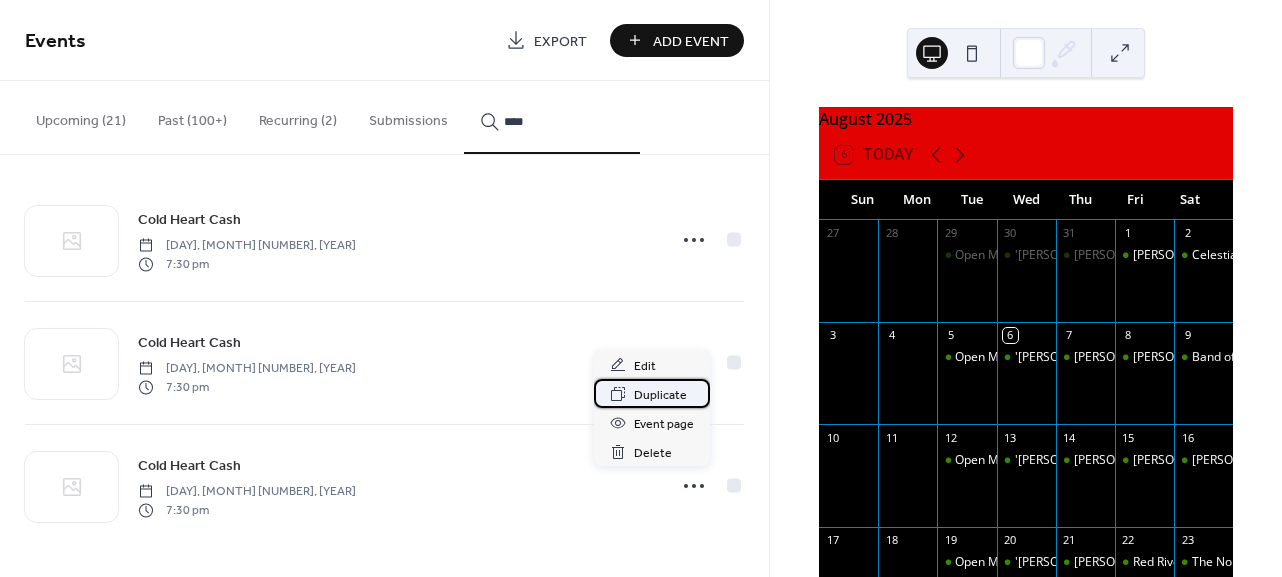 click on "Duplicate" at bounding box center (660, 395) 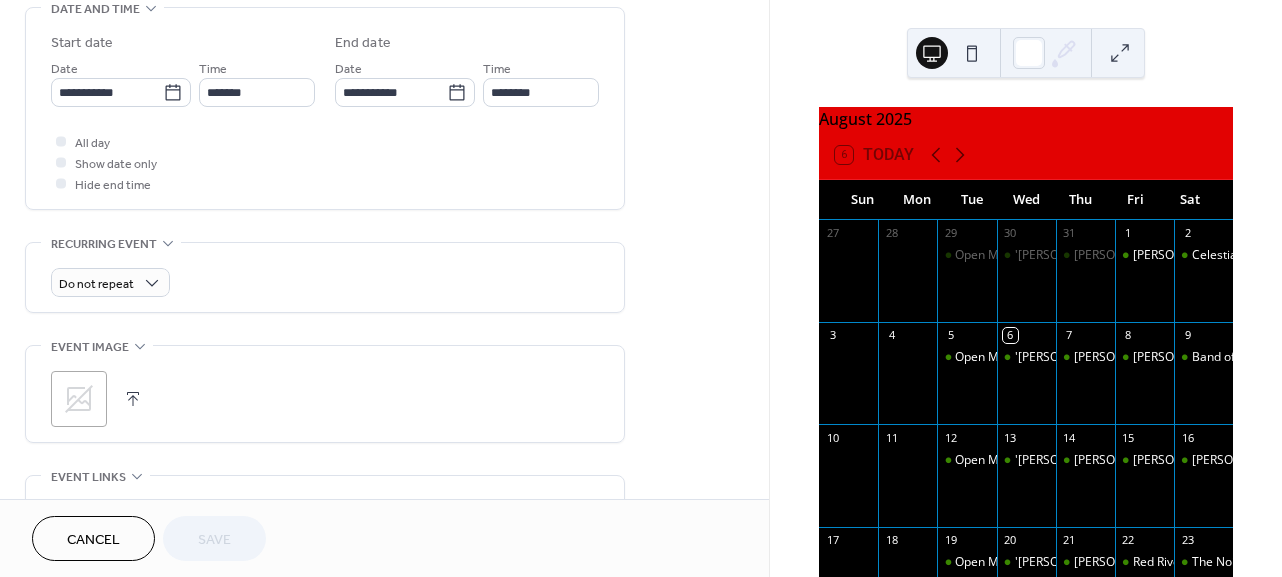 scroll, scrollTop: 613, scrollLeft: 0, axis: vertical 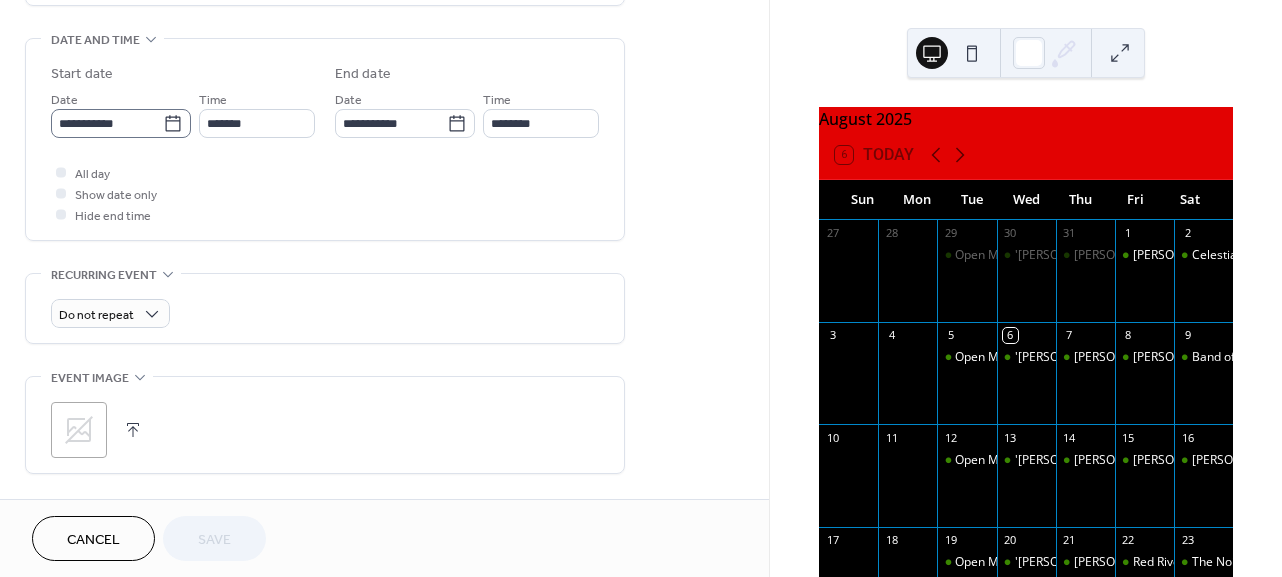 click 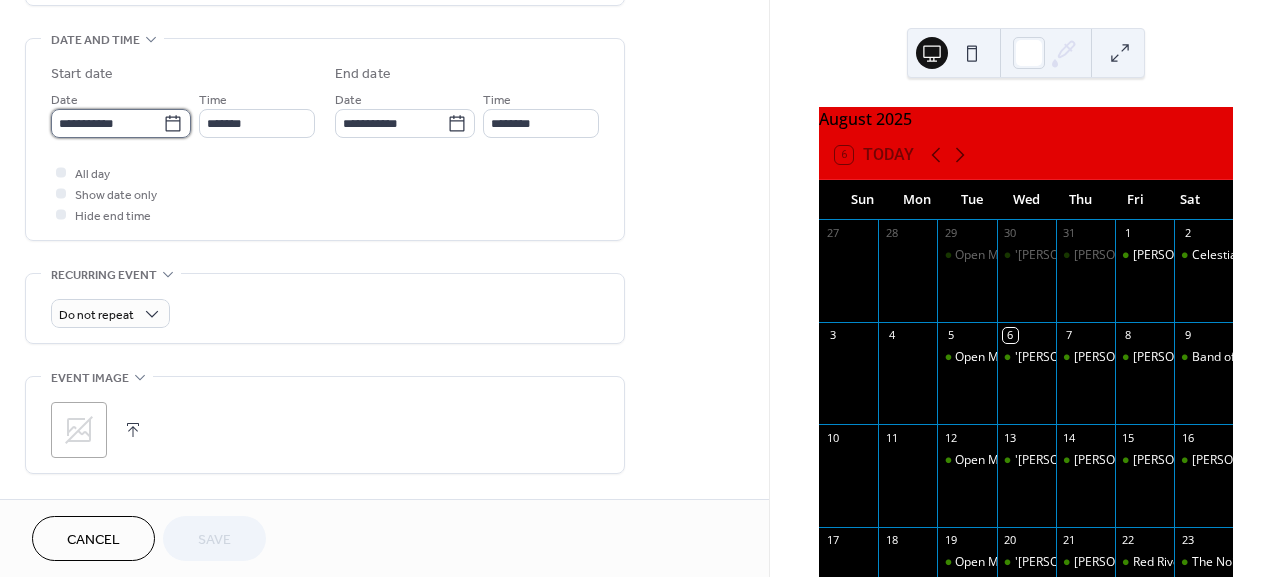 click on "**********" at bounding box center (107, 123) 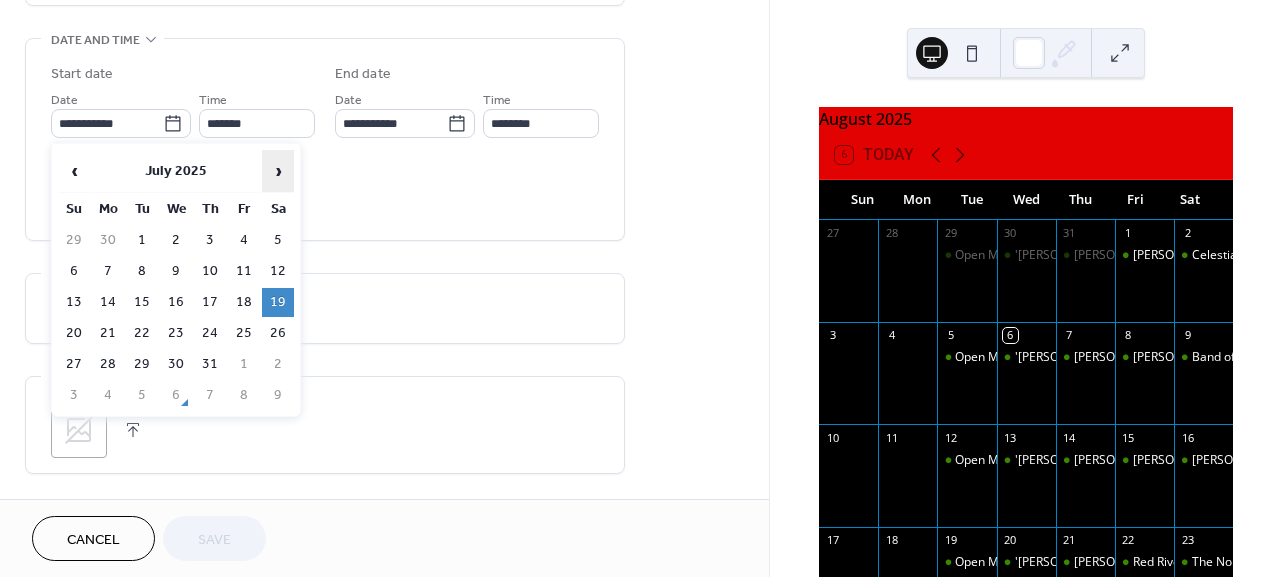 click on "›" at bounding box center (278, 171) 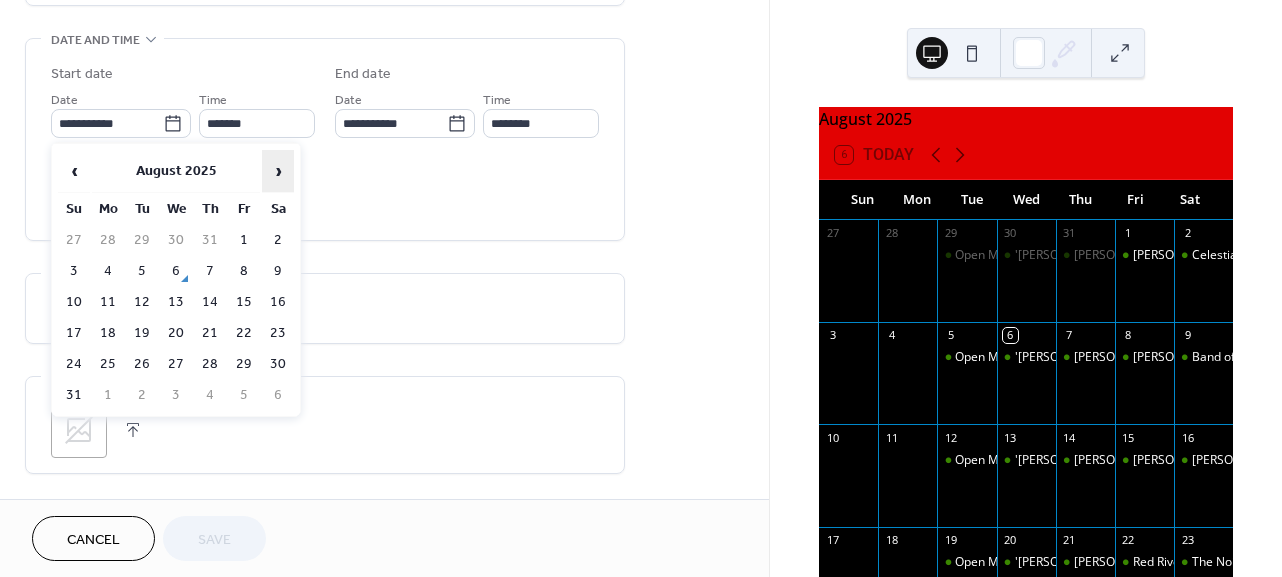 click on "›" at bounding box center [278, 171] 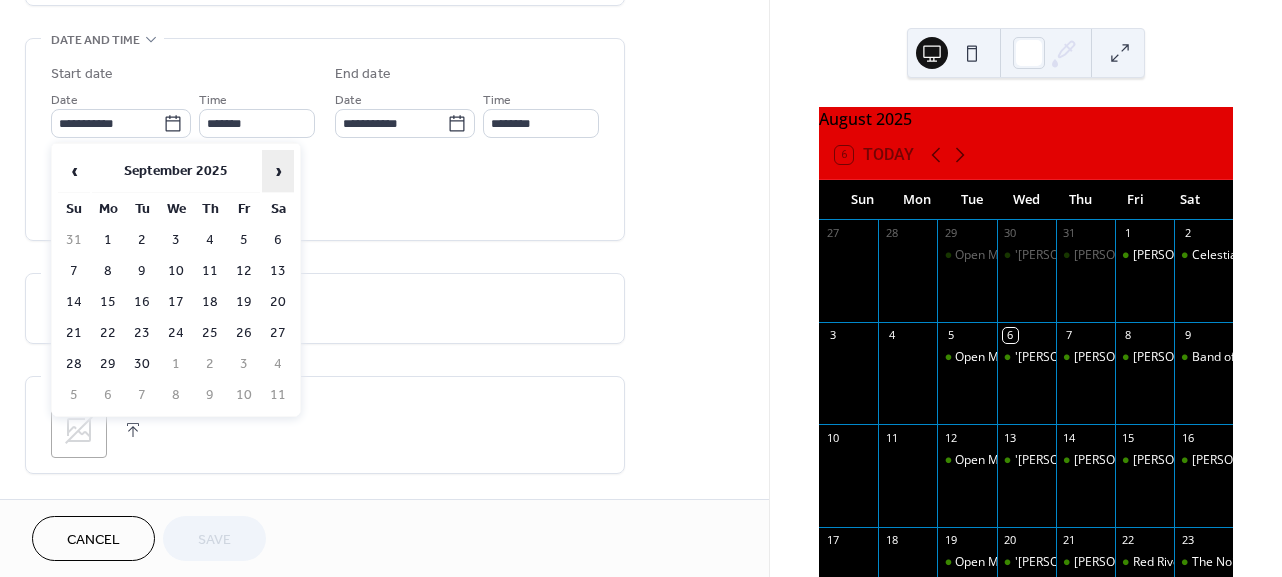 click on "›" at bounding box center [278, 171] 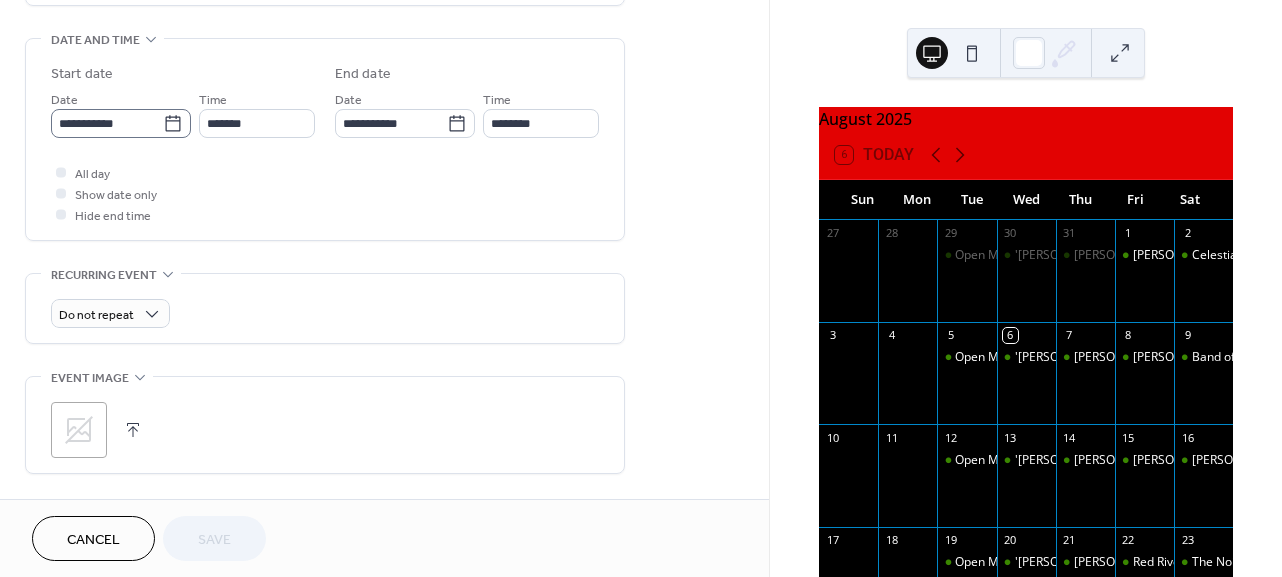 click 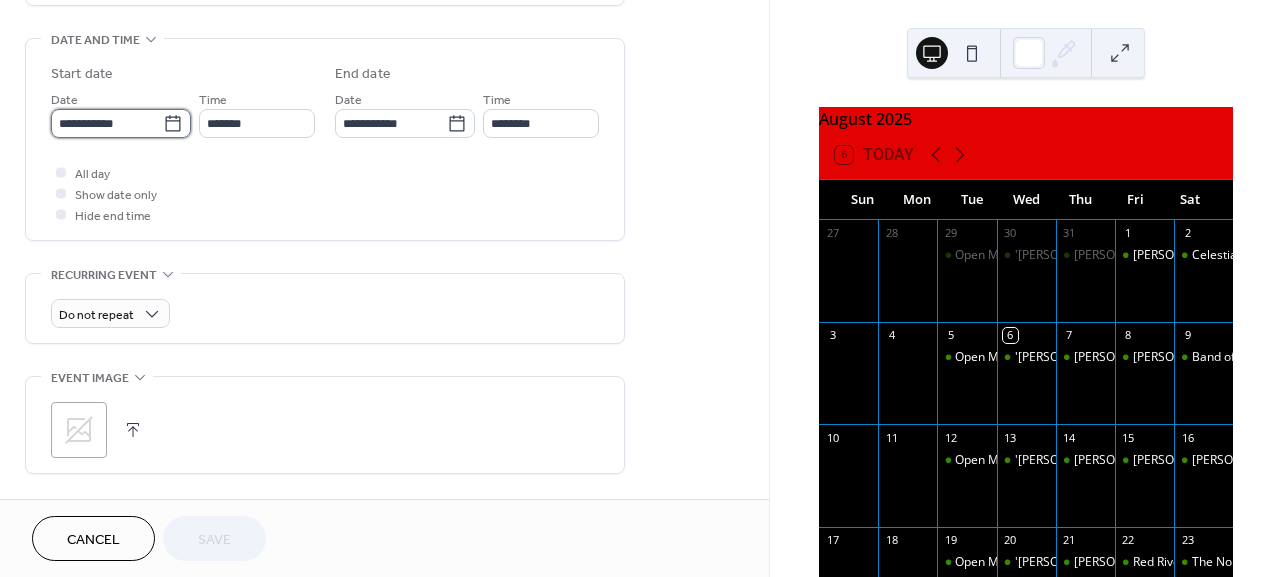 click on "**********" at bounding box center [107, 123] 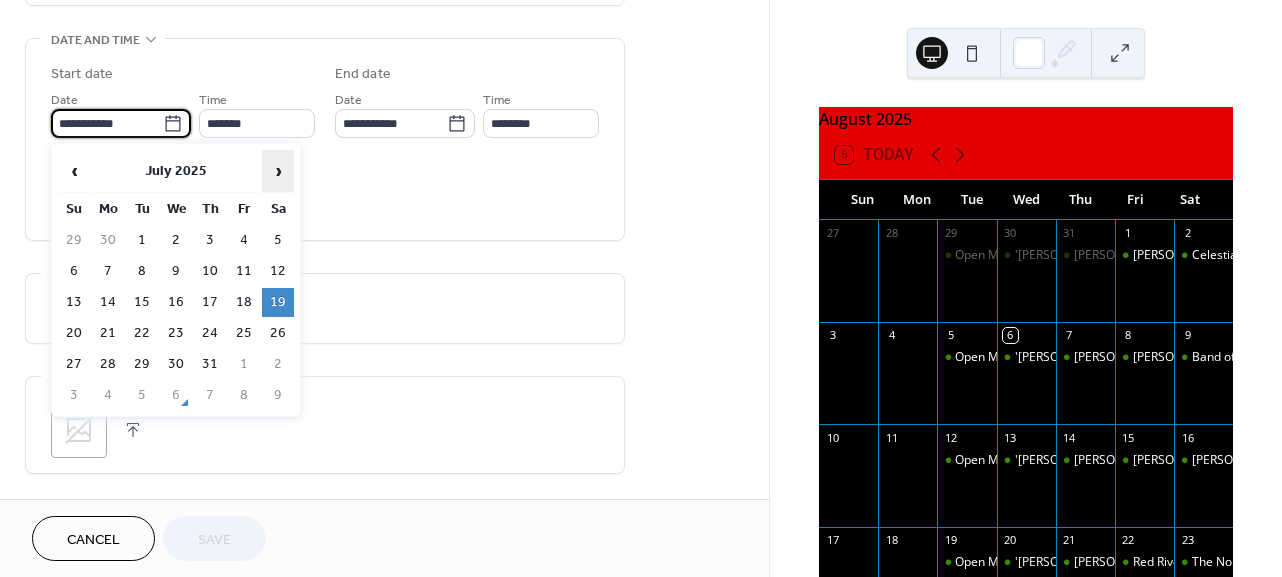 click on "›" at bounding box center [278, 171] 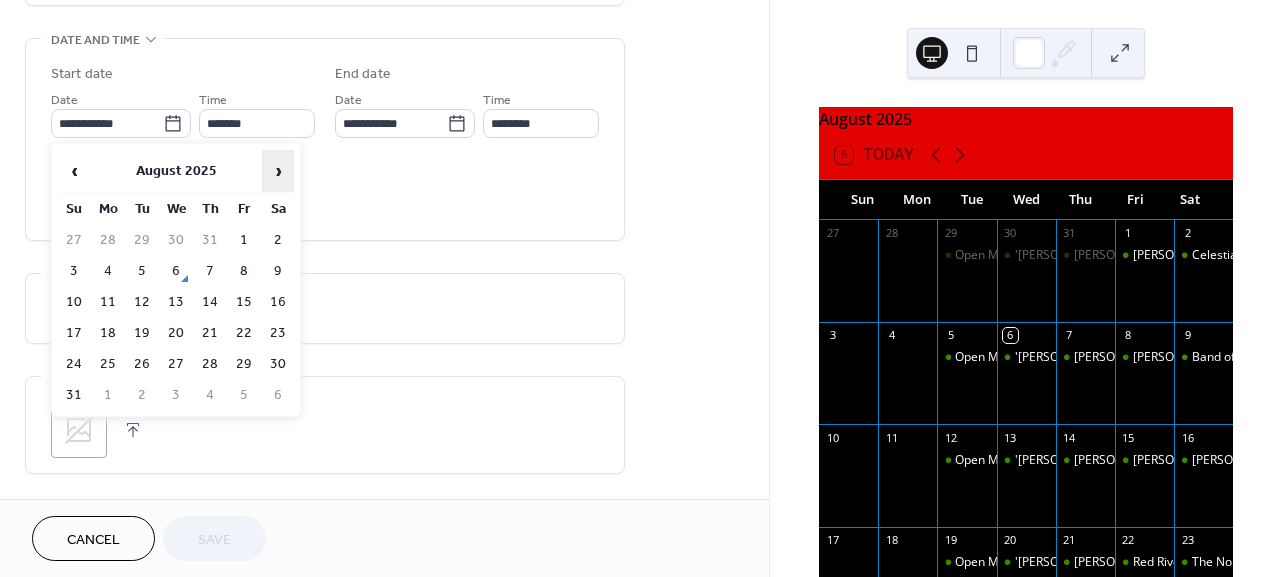 click on "›" at bounding box center [278, 171] 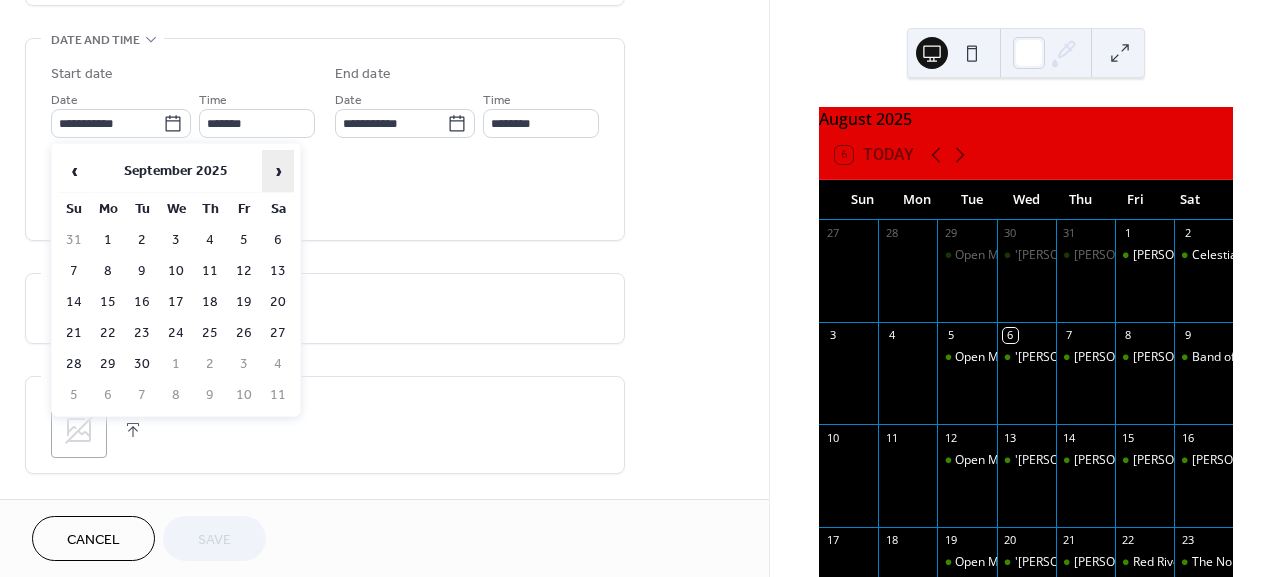 click on "›" at bounding box center [278, 171] 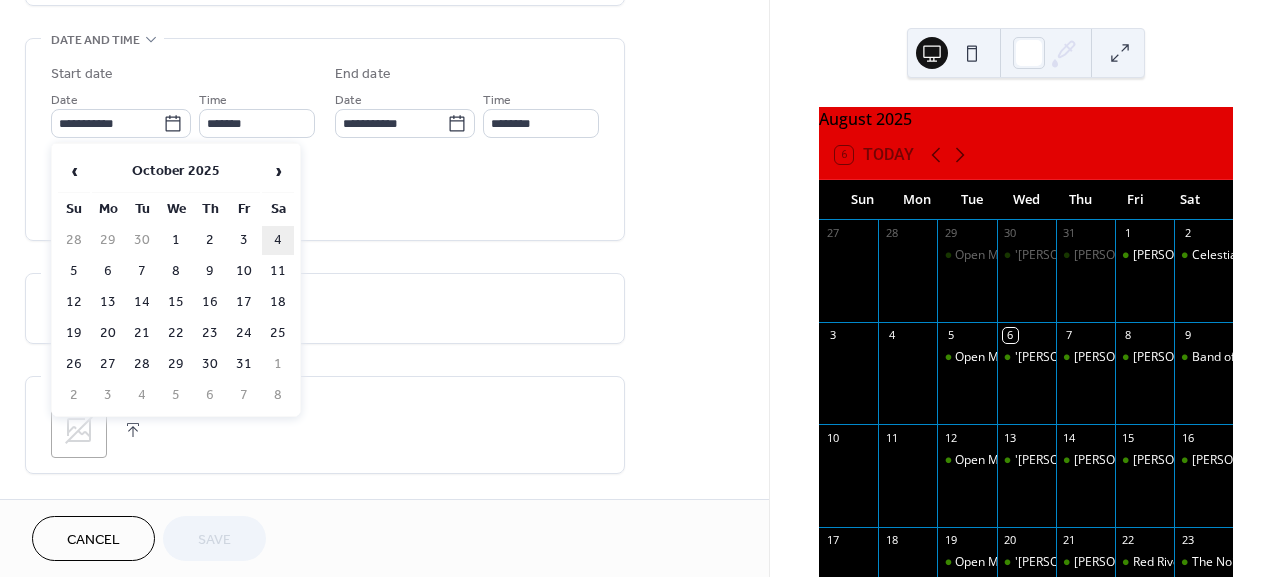 click on "4" at bounding box center [278, 240] 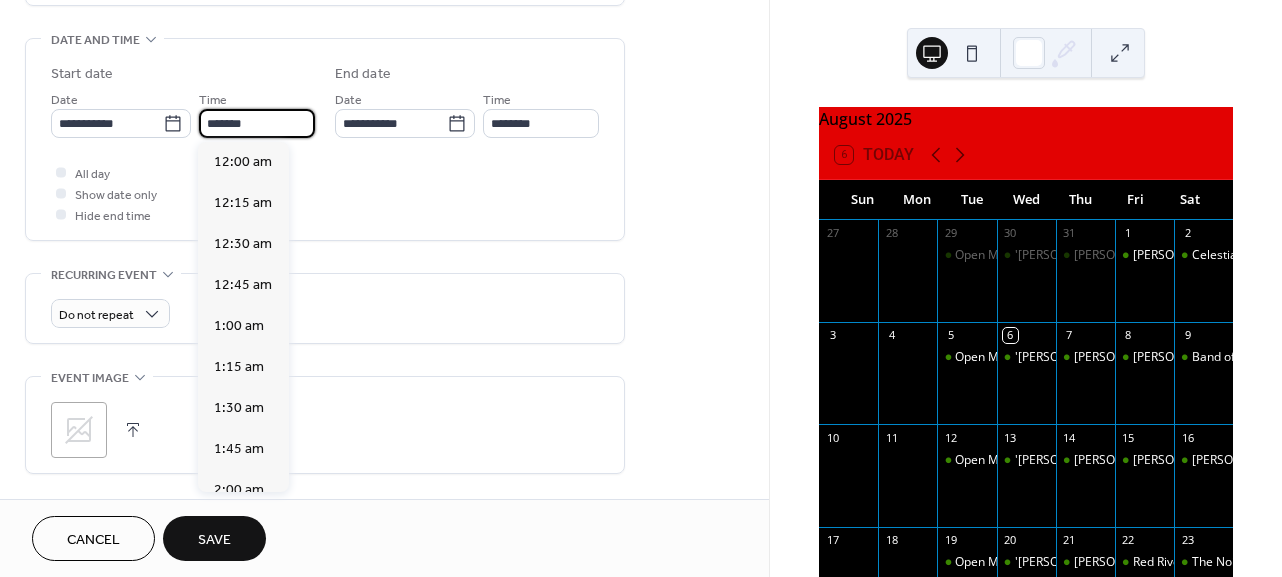 drag, startPoint x: 223, startPoint y: 123, endPoint x: 257, endPoint y: 113, distance: 35.44009 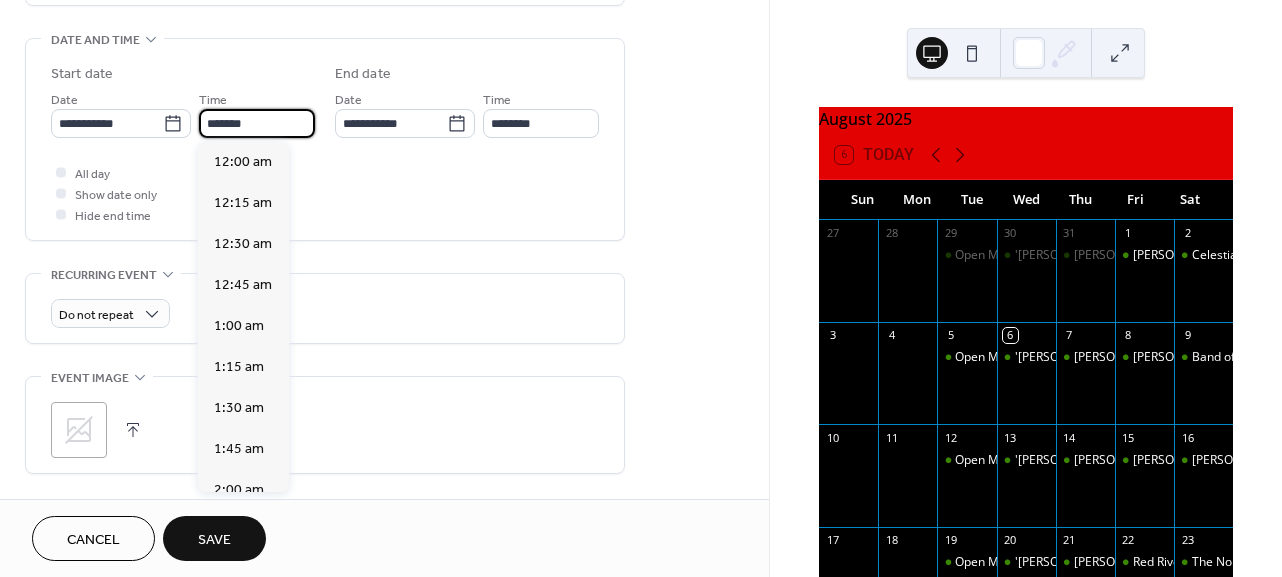 click on "*******" at bounding box center (257, 123) 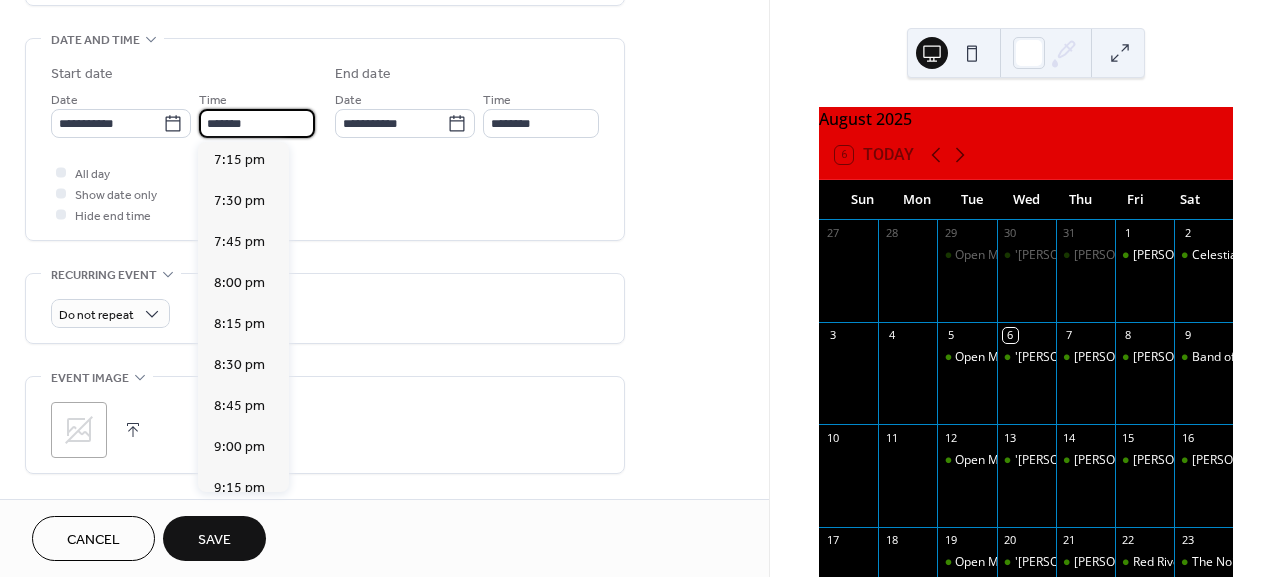scroll, scrollTop: 3078, scrollLeft: 0, axis: vertical 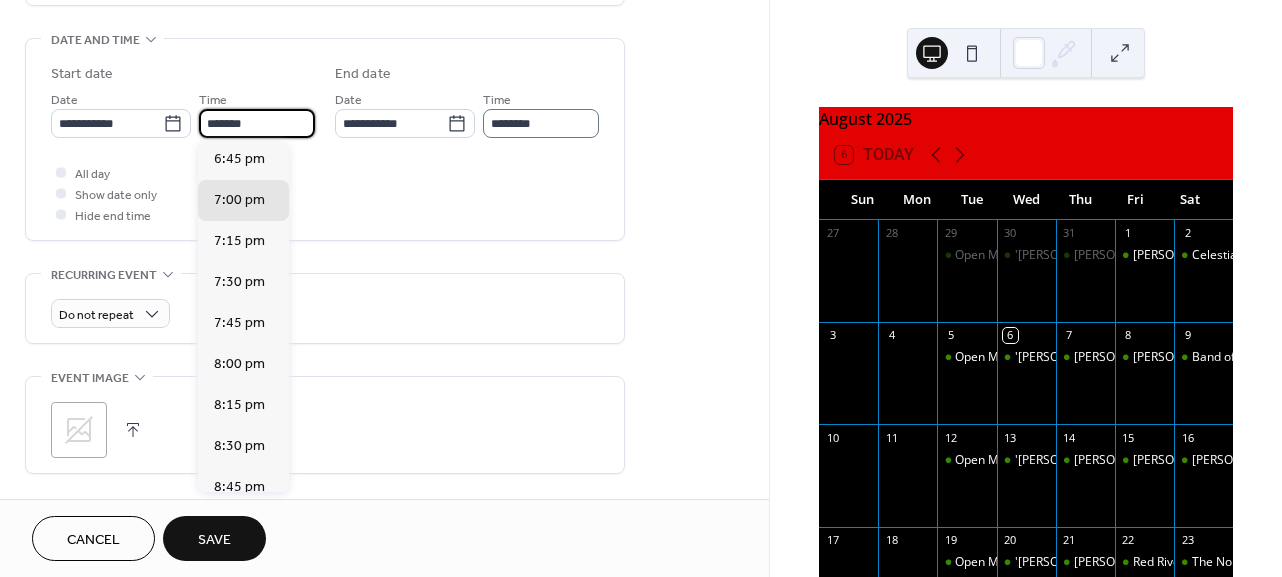 type on "*******" 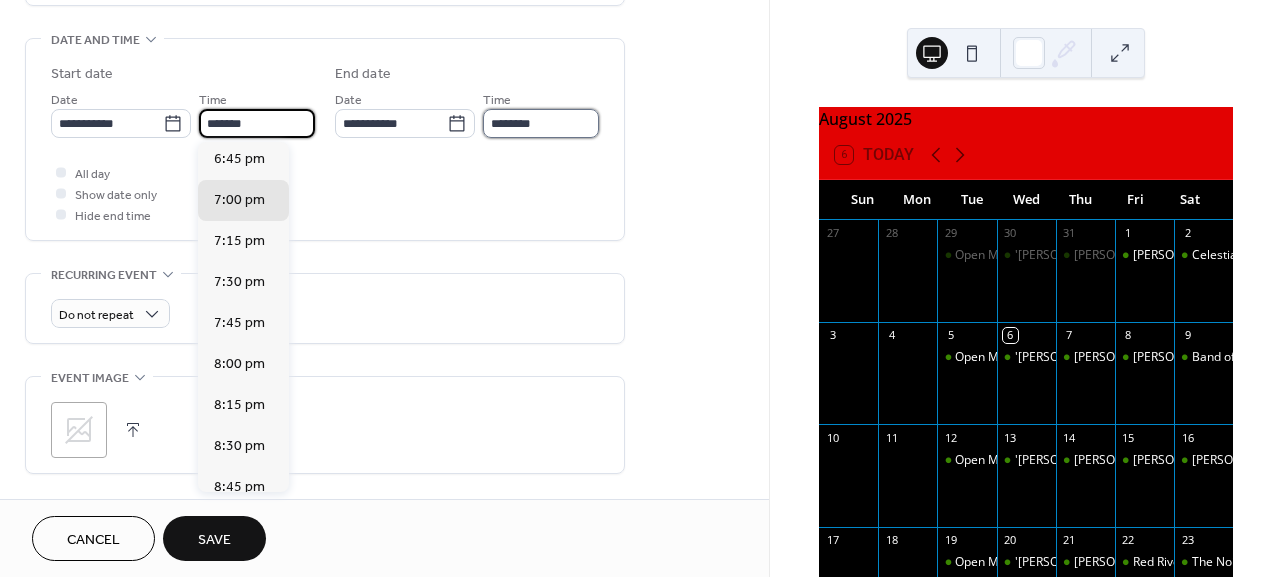 type on "********" 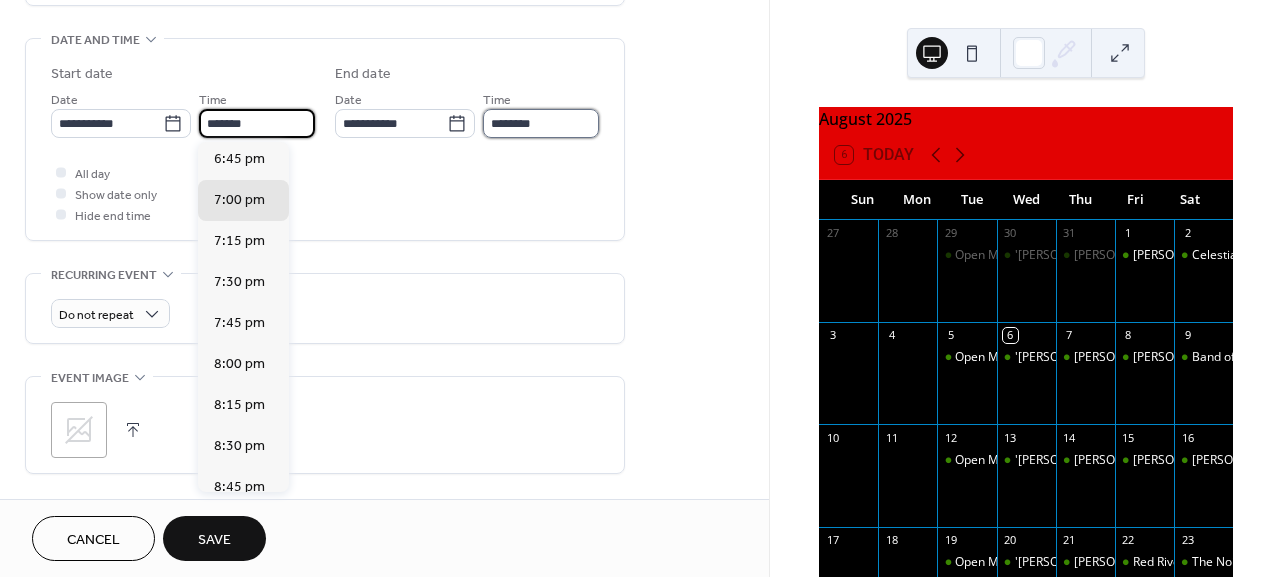 click on "********" at bounding box center (541, 123) 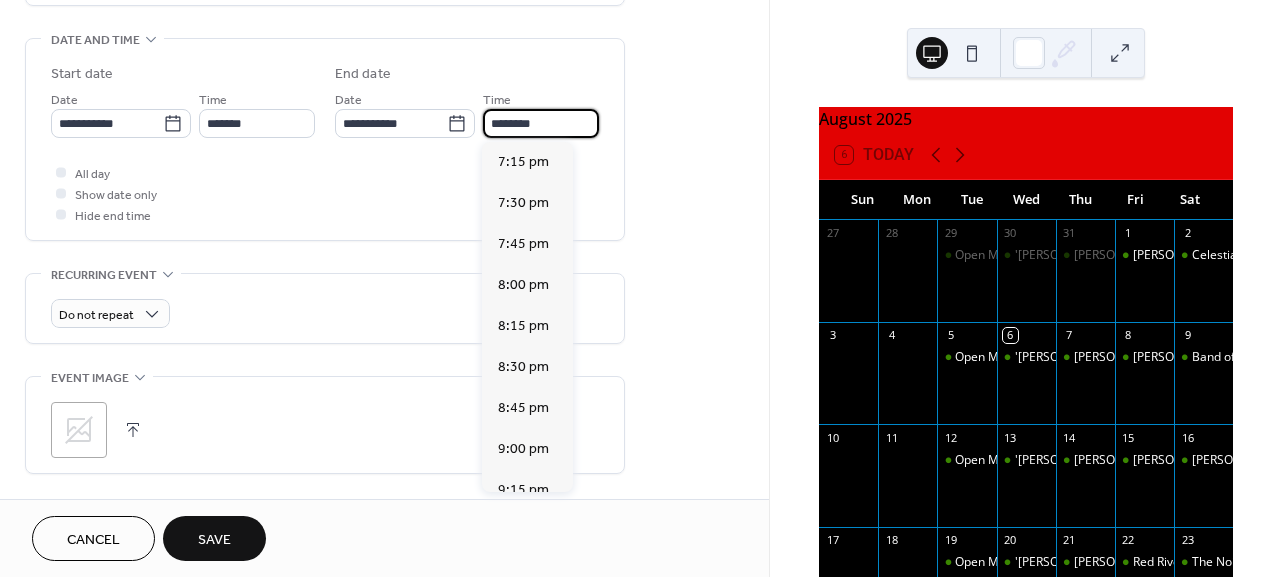 scroll, scrollTop: 419, scrollLeft: 0, axis: vertical 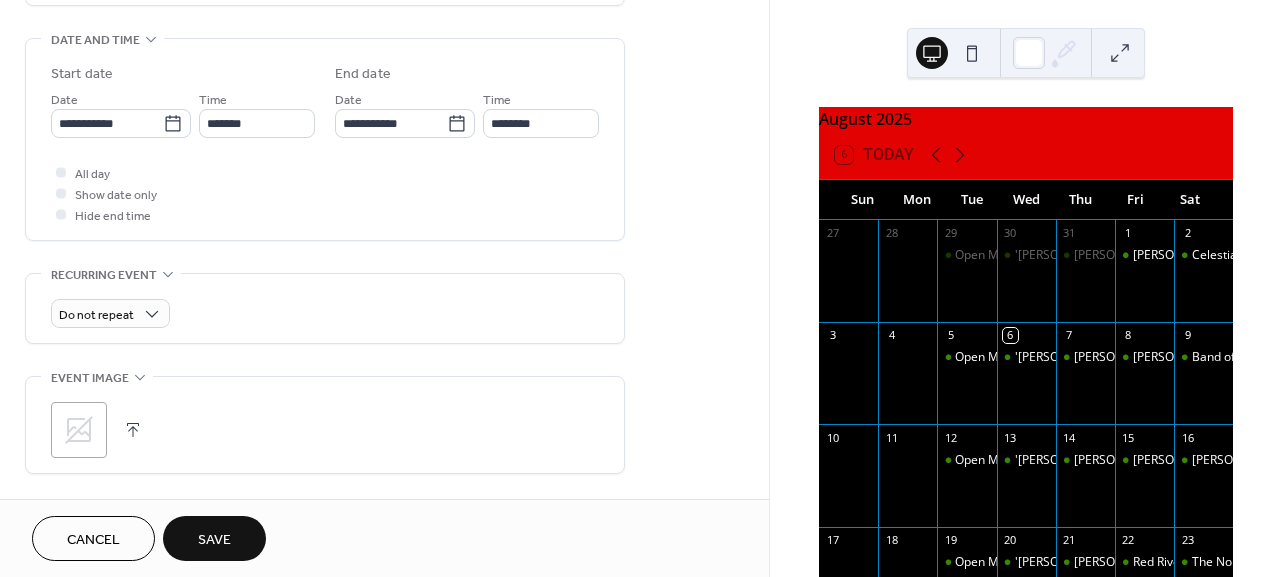 click on "All day Show date only Hide end time" at bounding box center (325, 193) 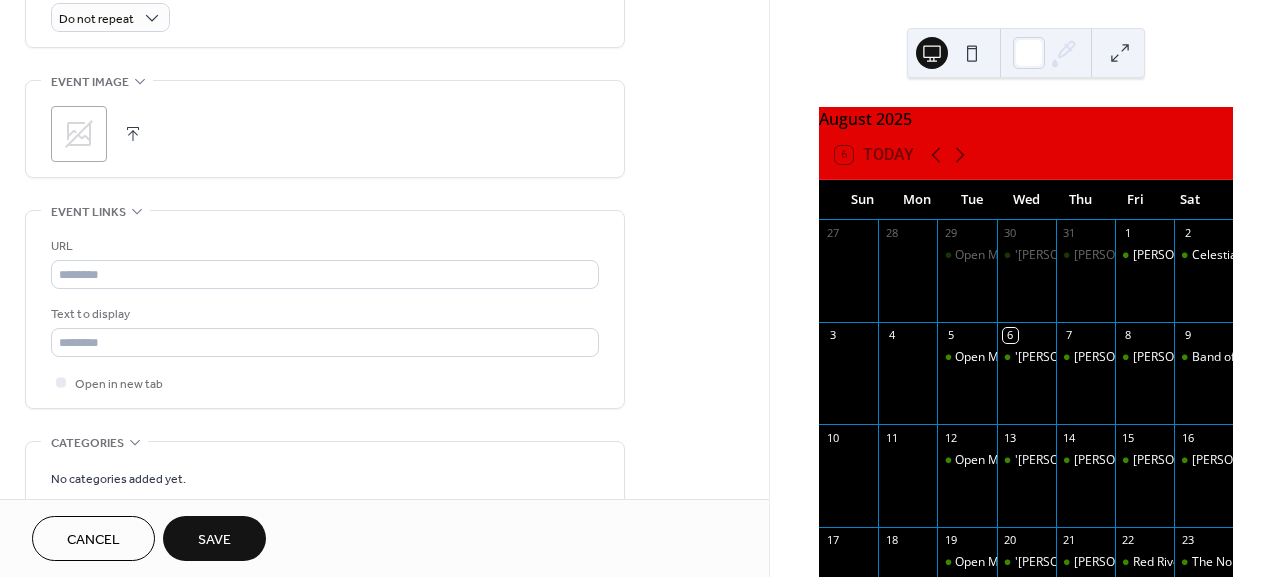 scroll, scrollTop: 916, scrollLeft: 0, axis: vertical 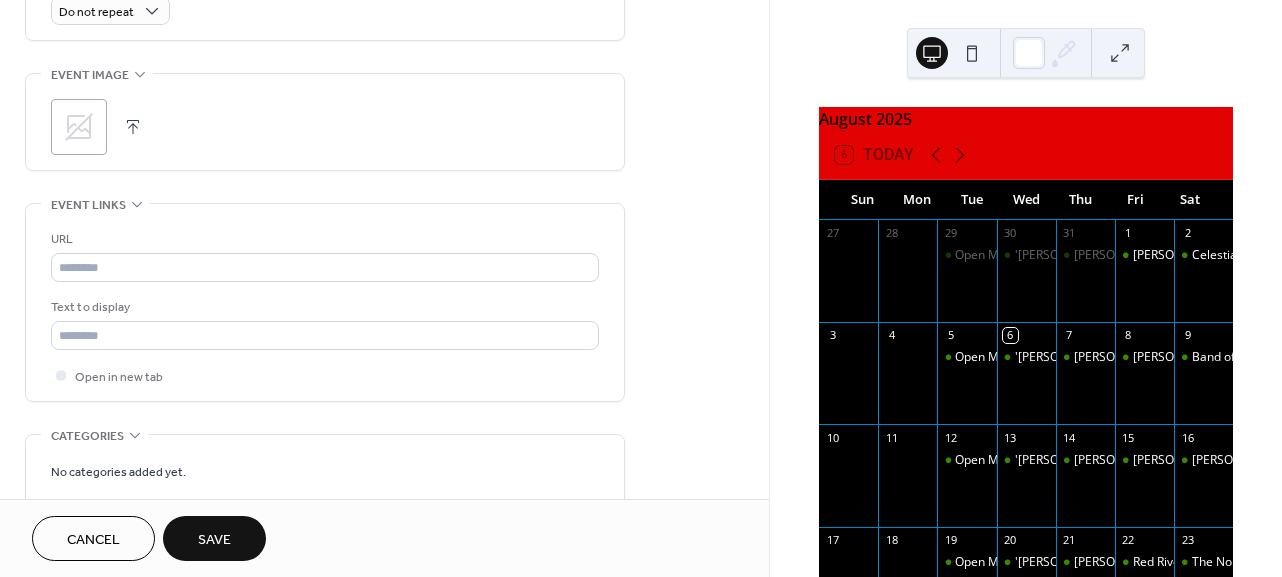 click on "Save" at bounding box center [214, 538] 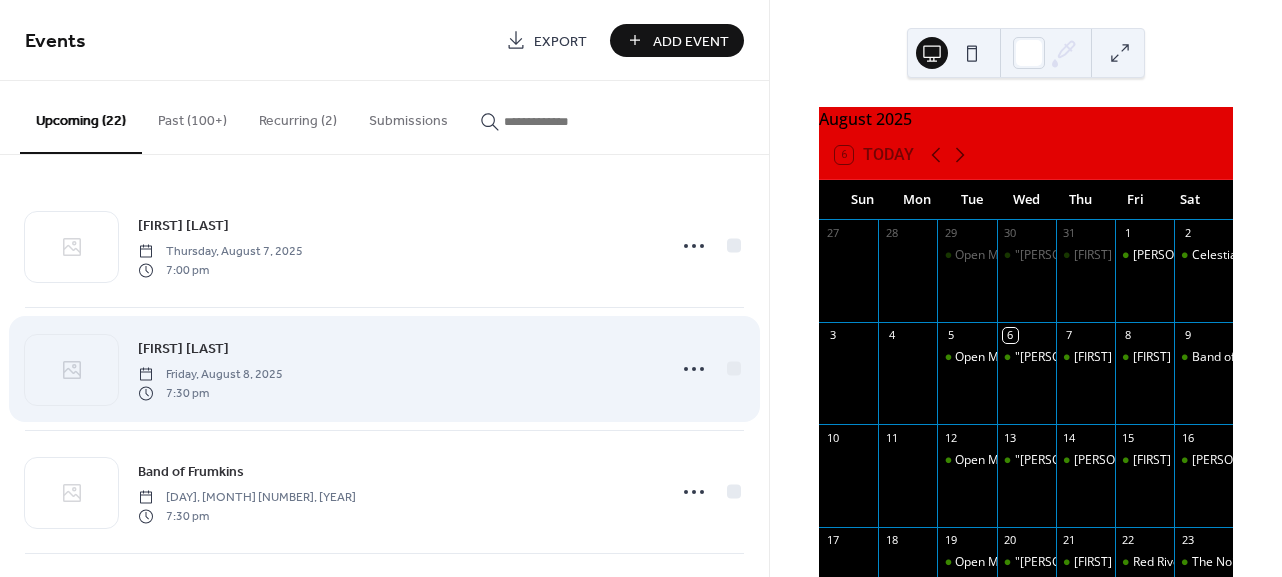 scroll, scrollTop: 0, scrollLeft: 0, axis: both 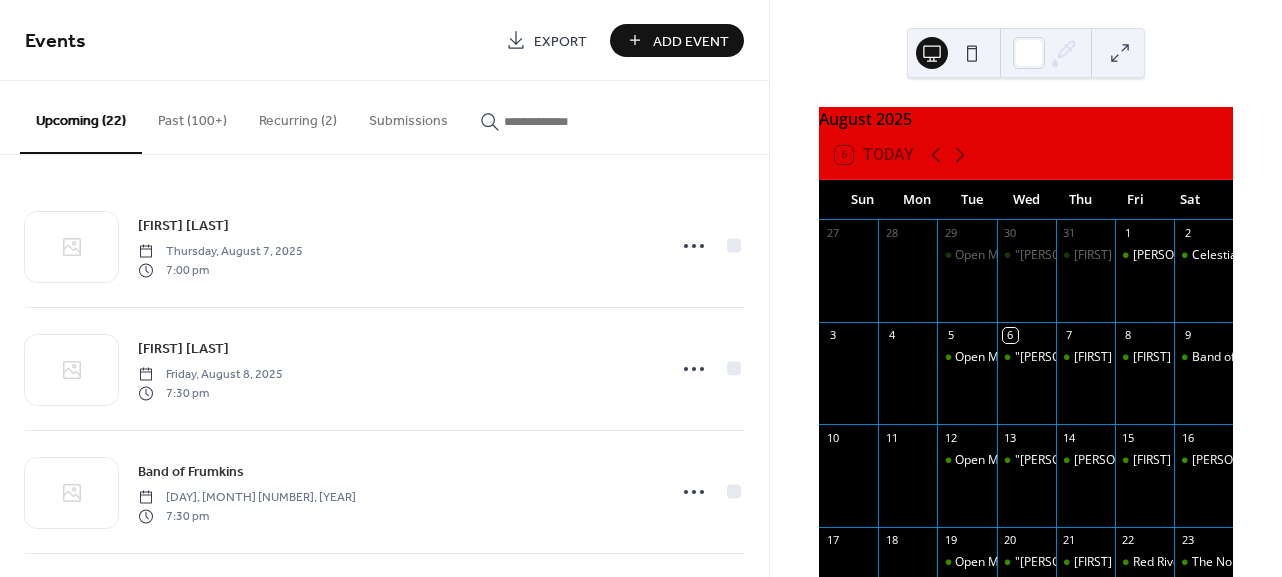 click at bounding box center (564, 121) 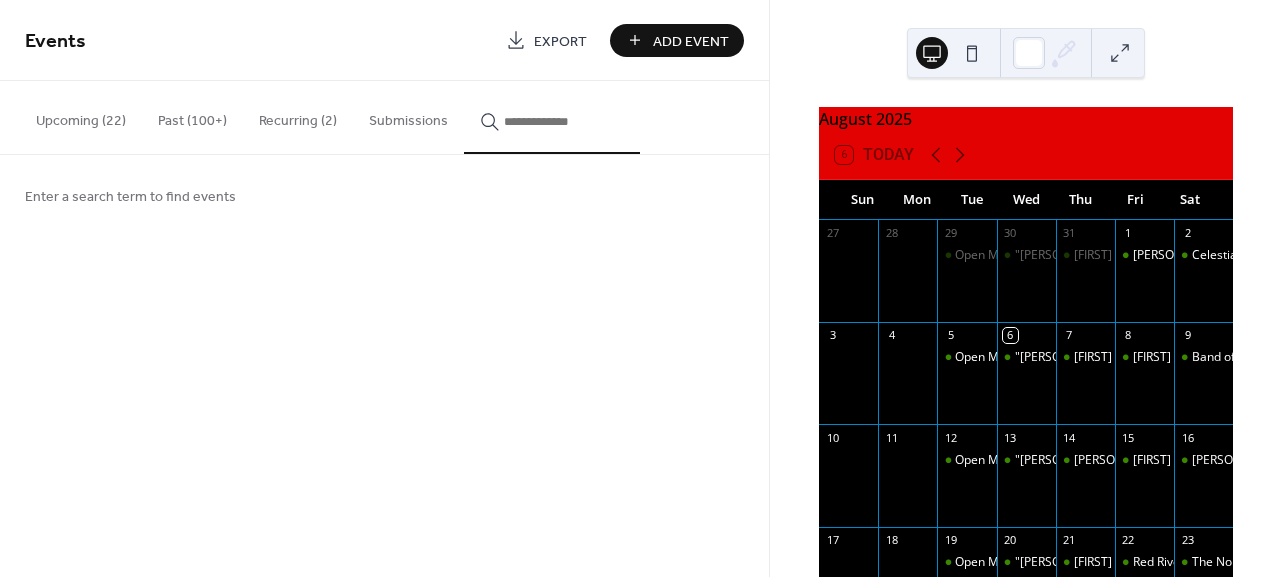 click on "Upcoming (22)" at bounding box center [81, 116] 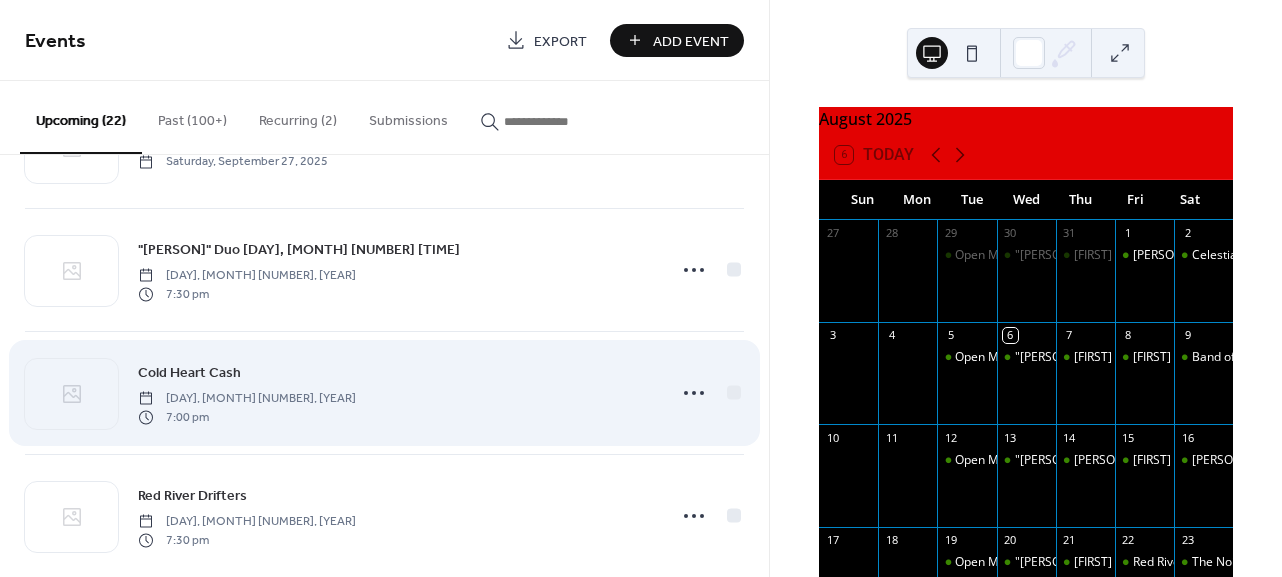 scroll, scrollTop: 2189, scrollLeft: 0, axis: vertical 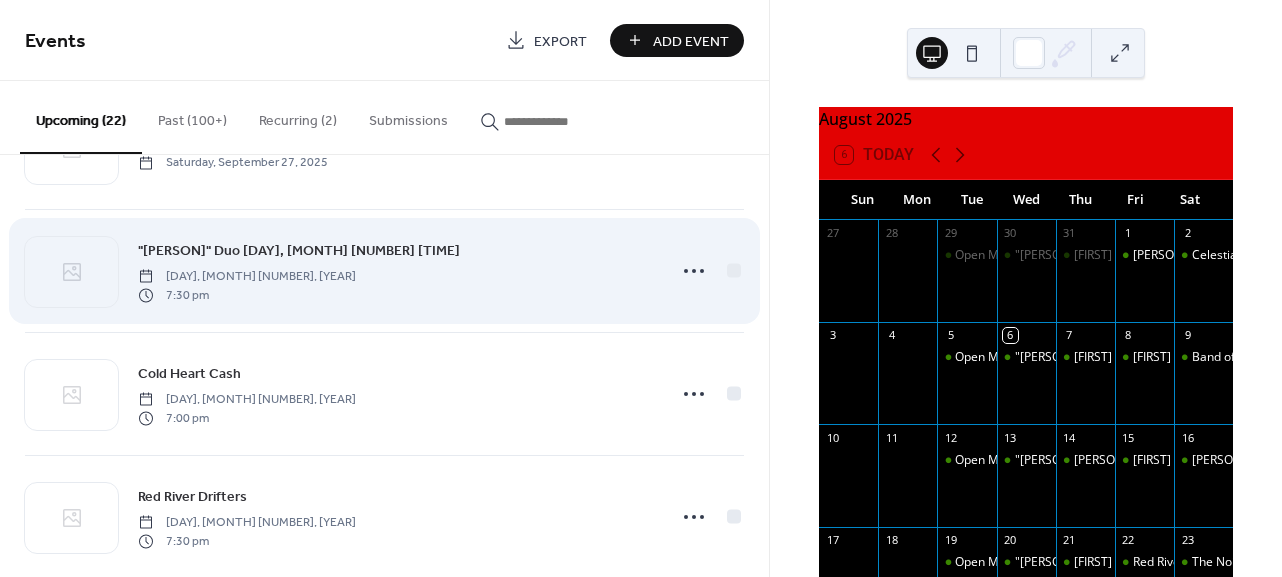 click on ""[PERSON]" Duo [DAY], [MONTH] [NUMBER] [TIME]" at bounding box center (396, 271) 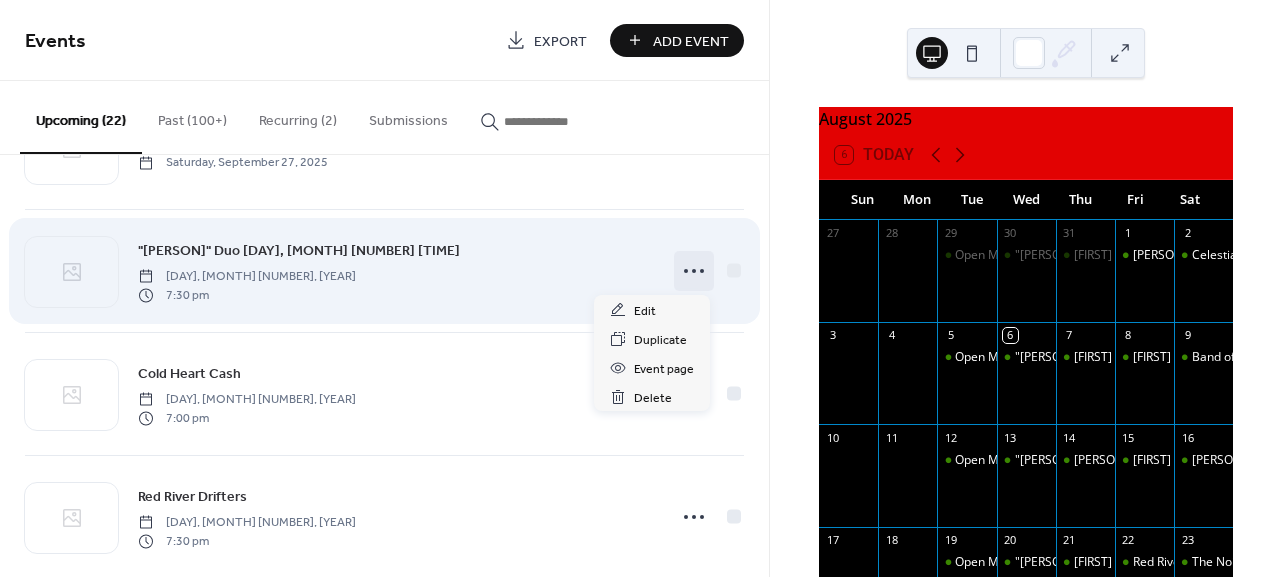 click 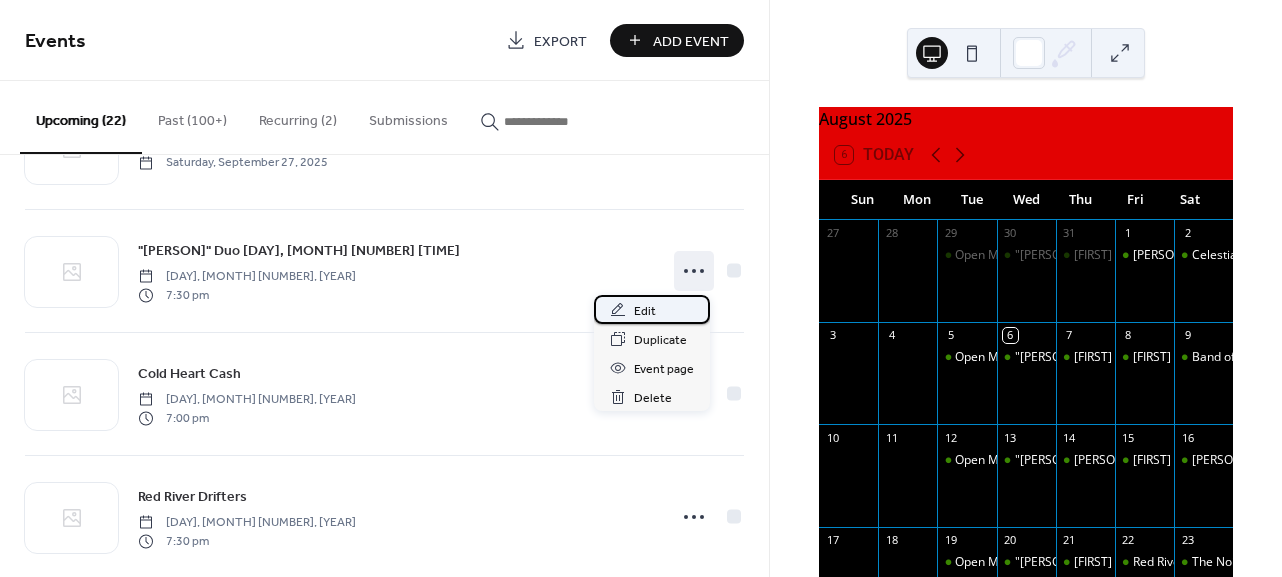 click on "Edit" at bounding box center [645, 311] 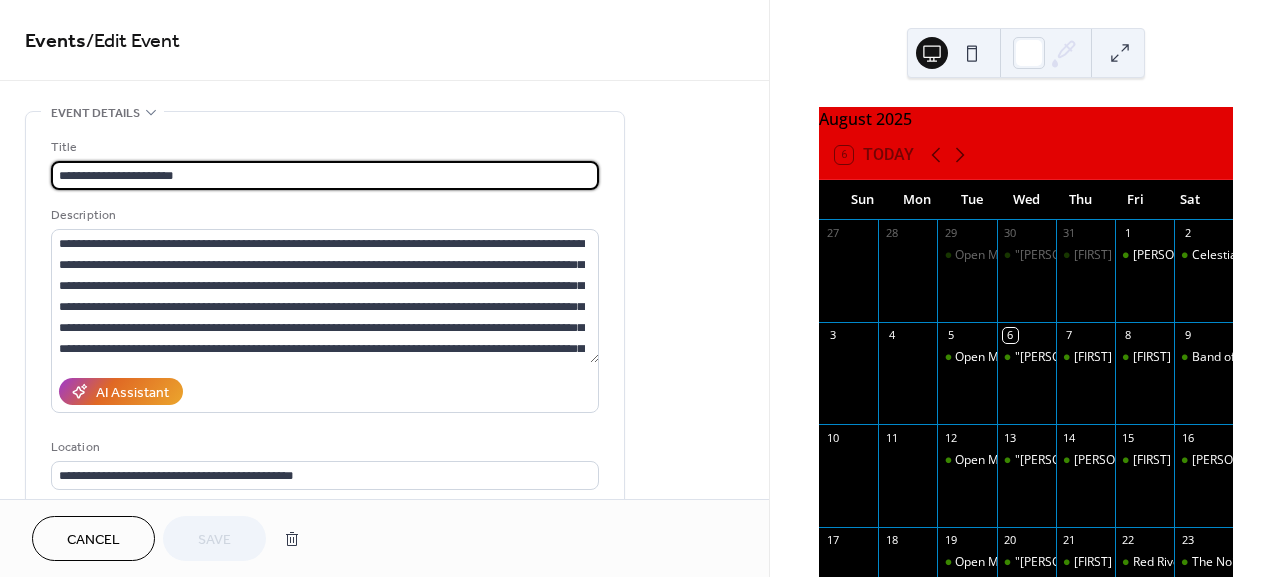 click on "**********" at bounding box center (325, 175) 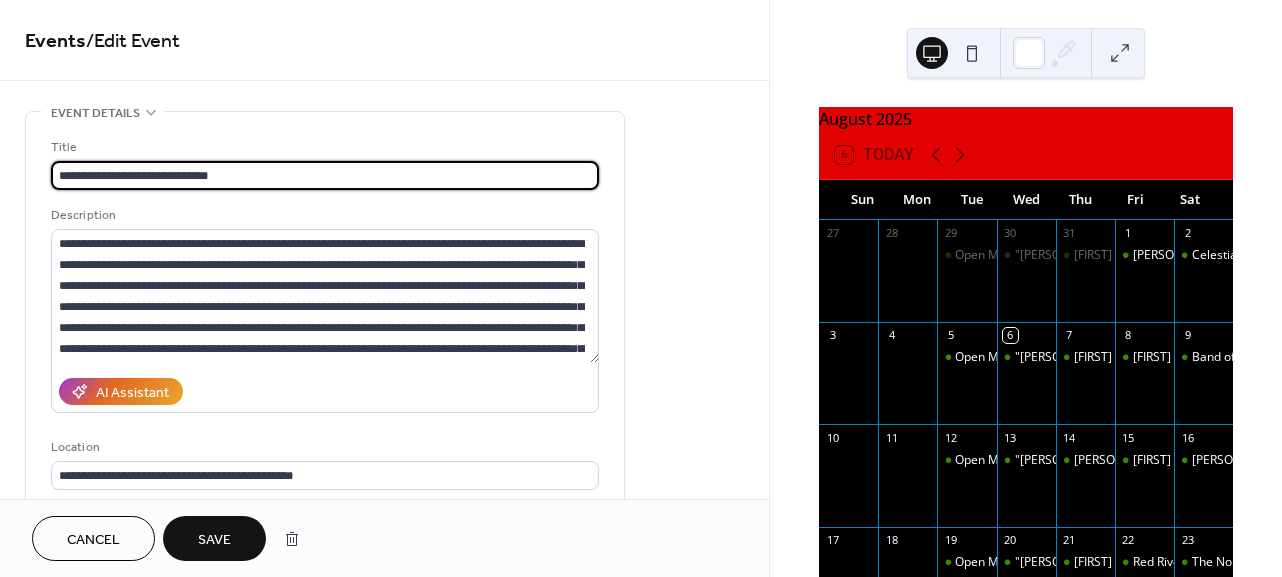click on "**********" at bounding box center [325, 175] 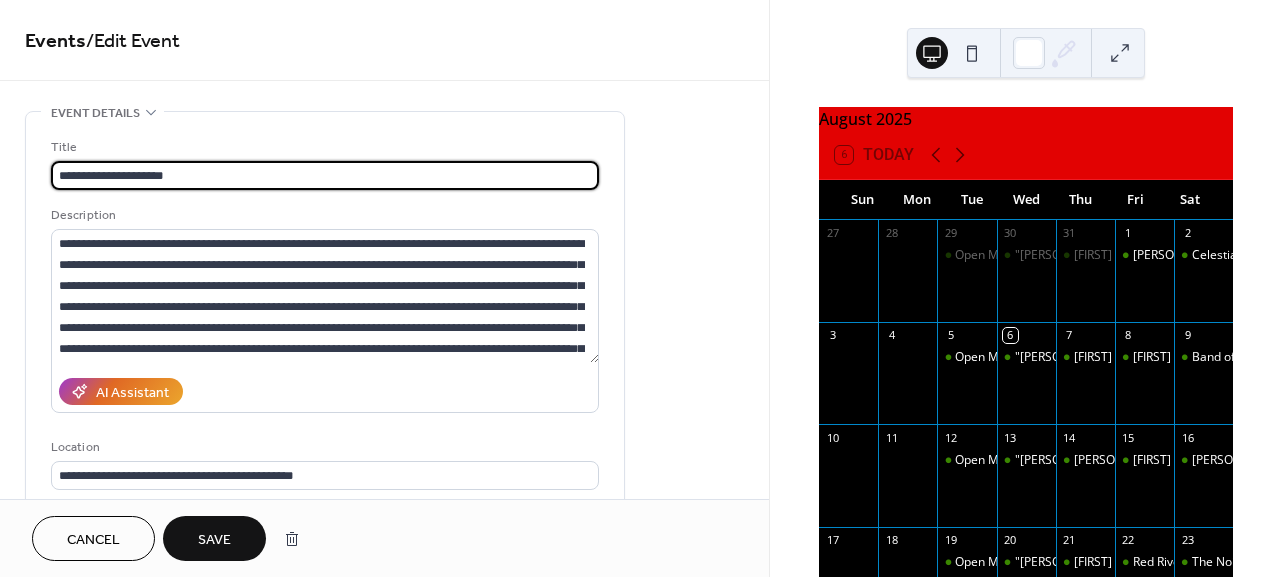 click on "**********" at bounding box center [325, 175] 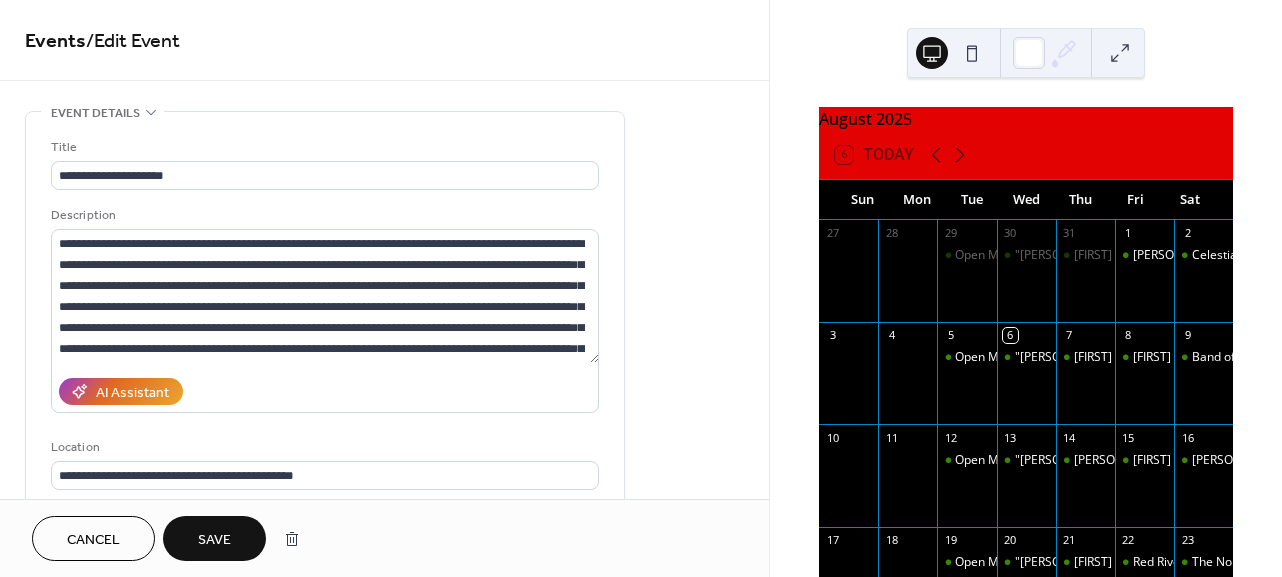 click on "Save" at bounding box center (214, 538) 